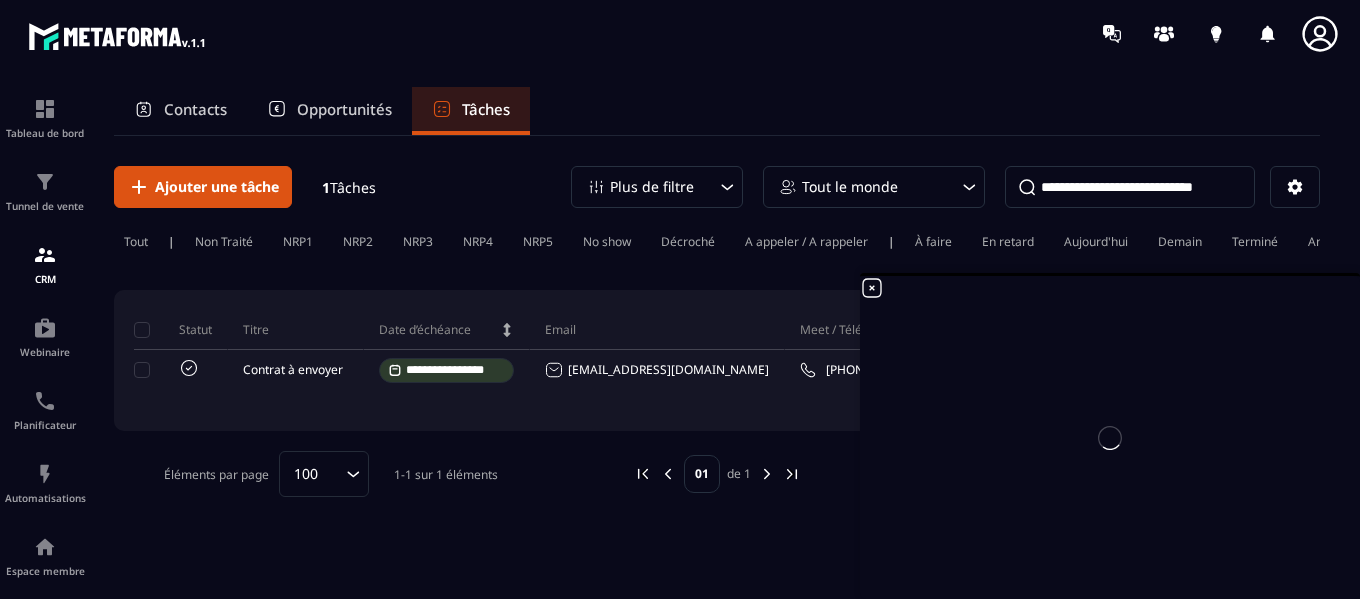 scroll, scrollTop: 0, scrollLeft: 0, axis: both 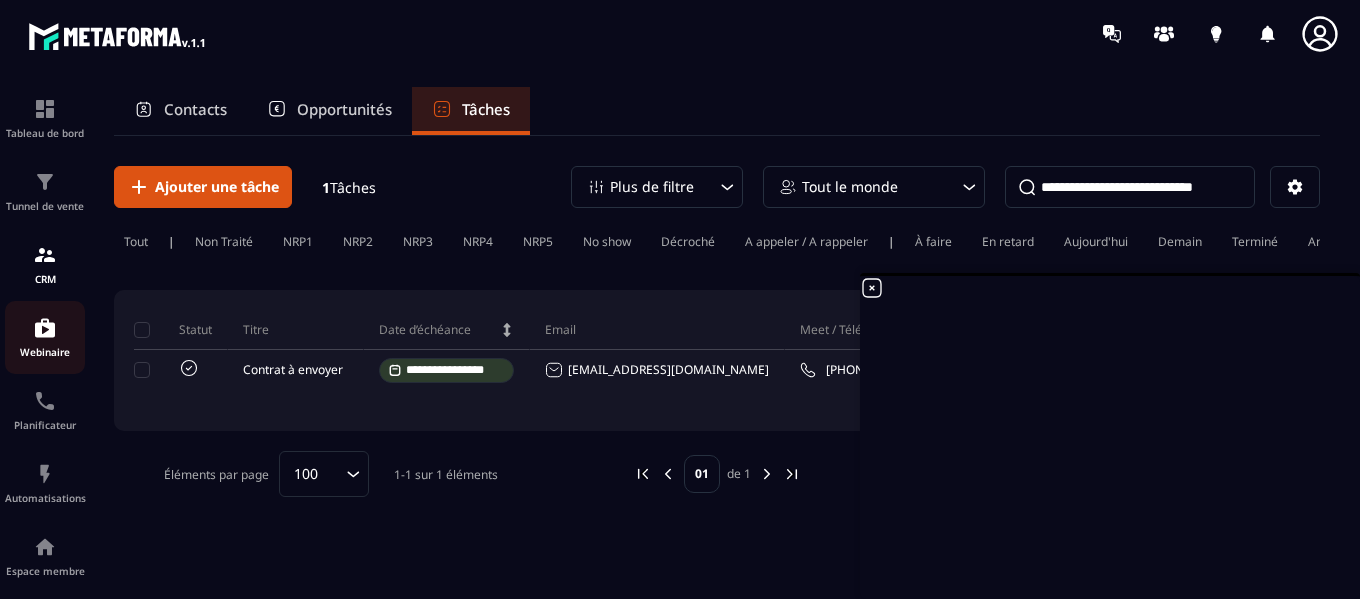 click at bounding box center [45, 328] 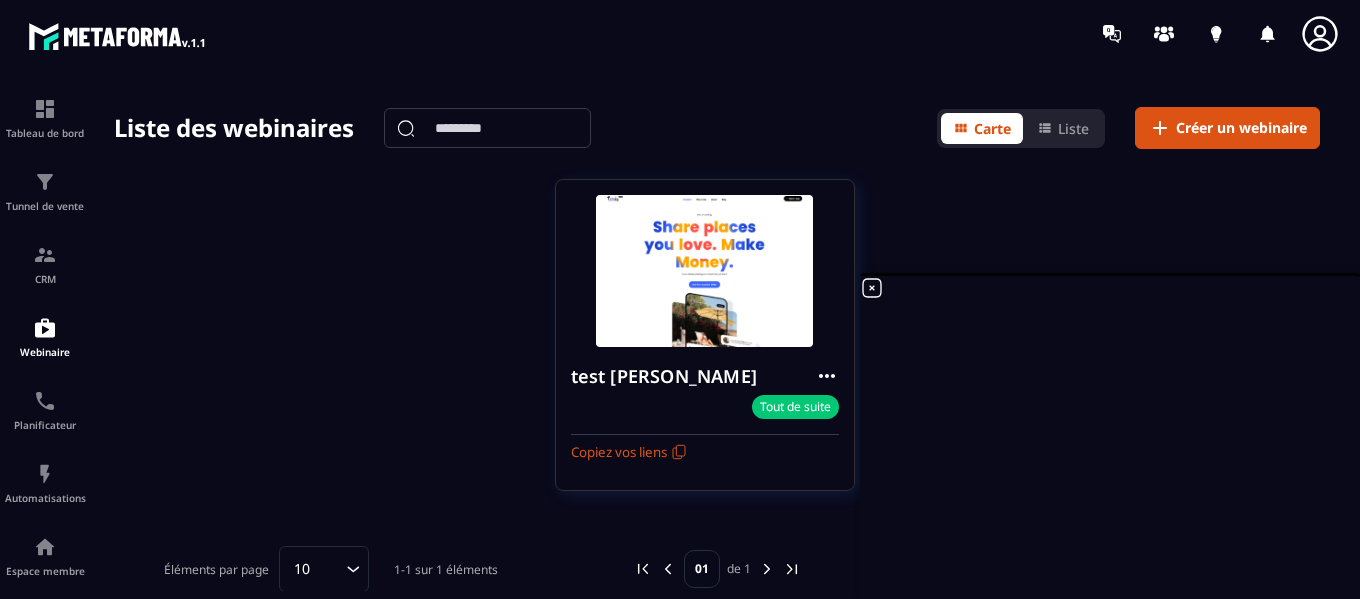 scroll, scrollTop: 63, scrollLeft: 0, axis: vertical 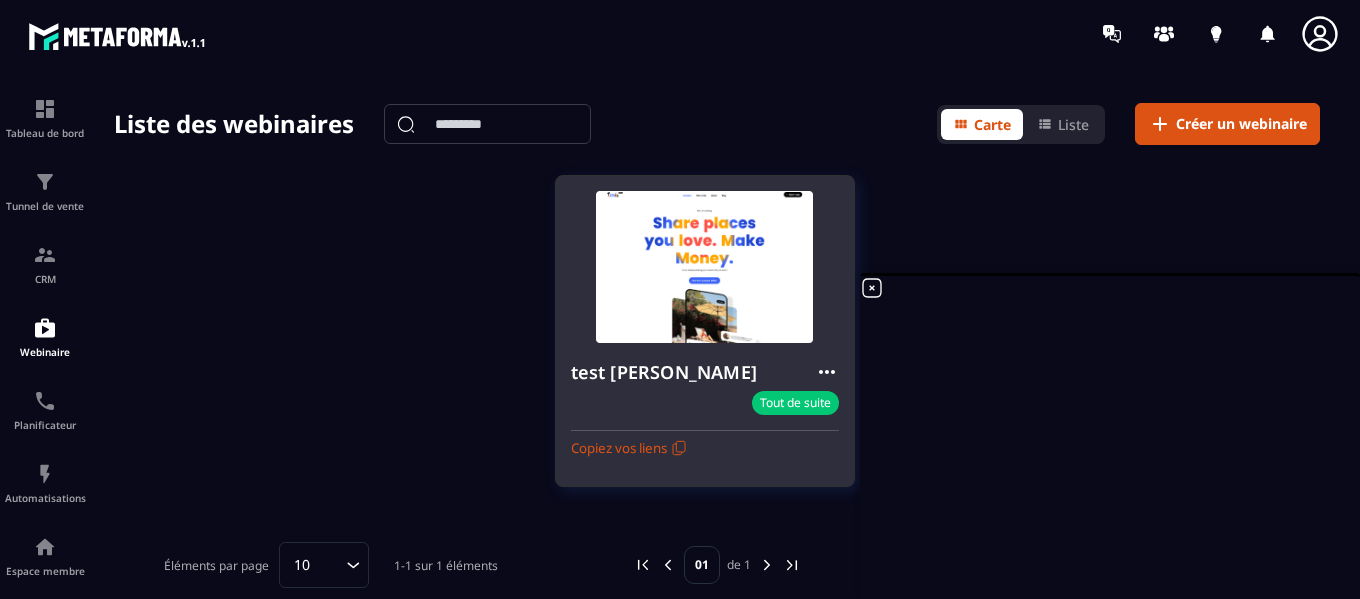 click on "Tout de suite" at bounding box center [795, 403] 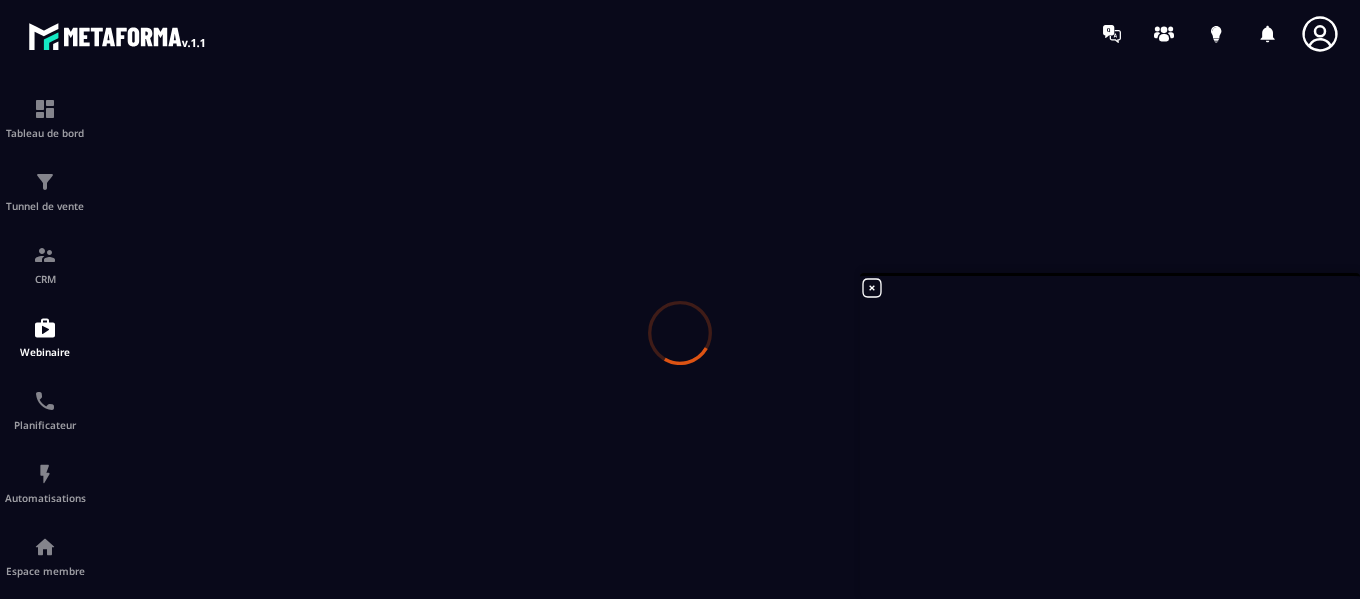 type on "**********" 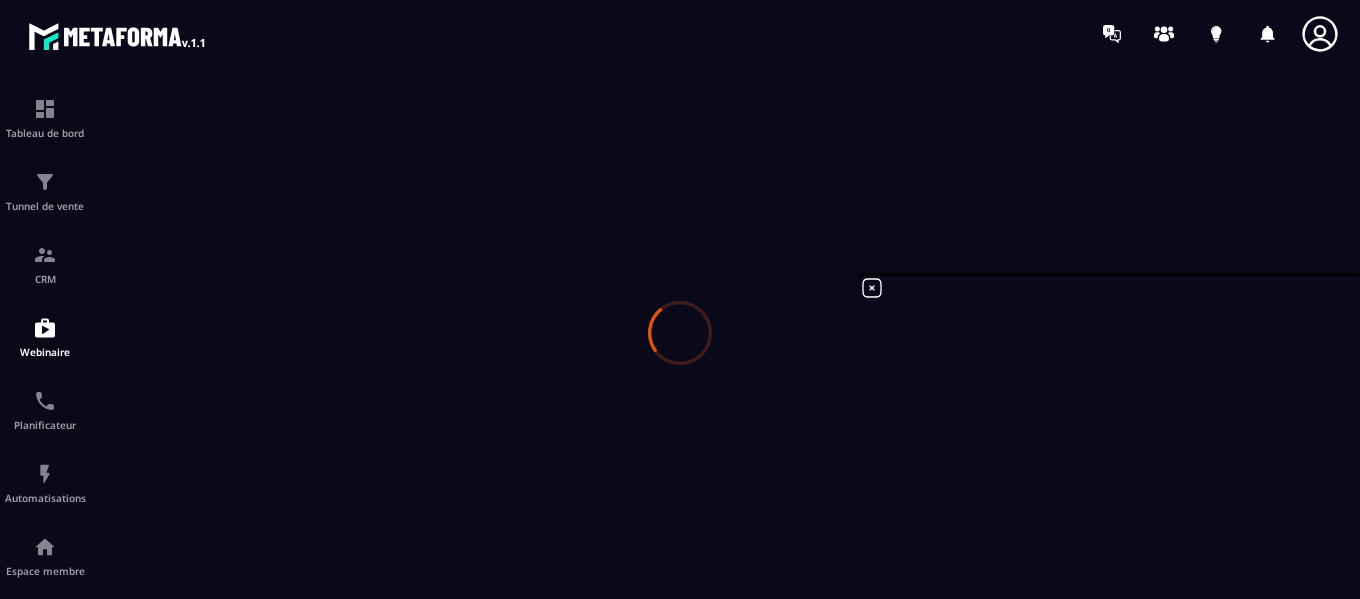 type on "******" 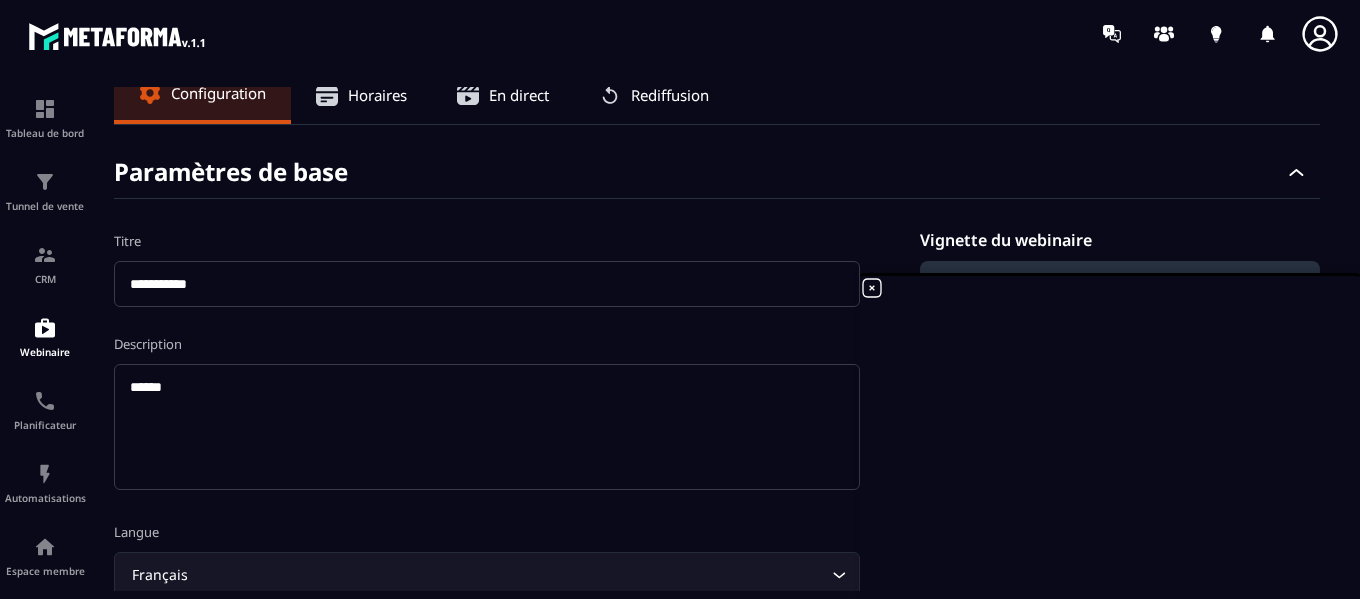 scroll, scrollTop: 22, scrollLeft: 0, axis: vertical 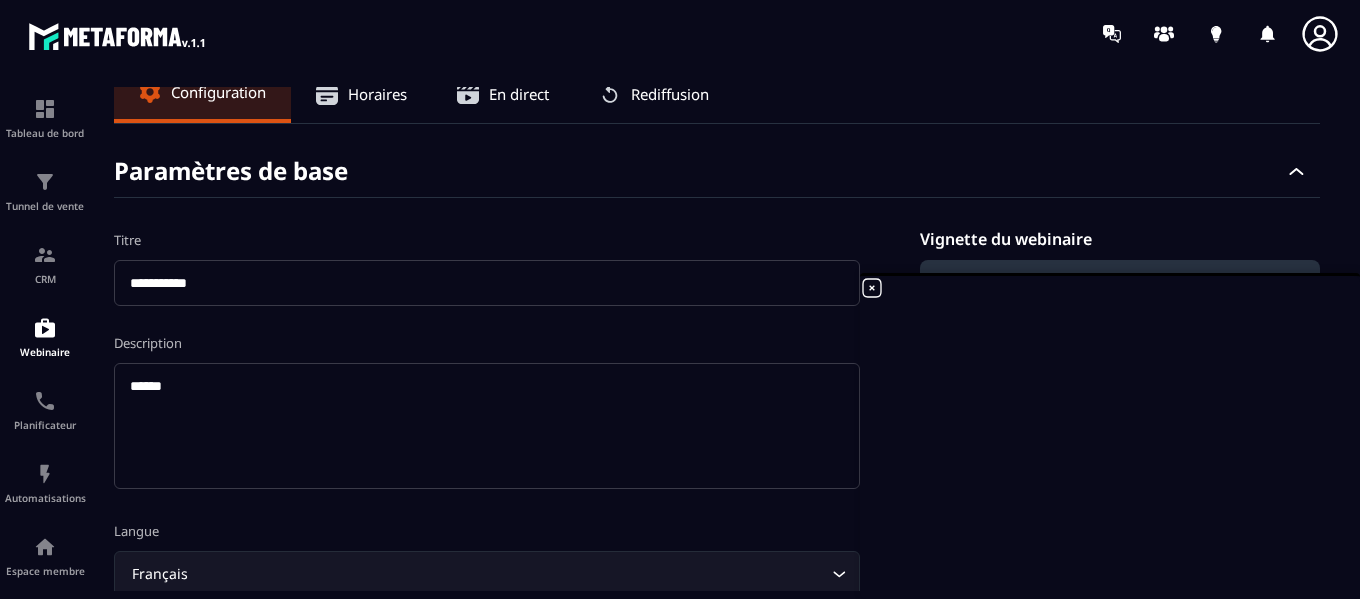 click on "En direct" at bounding box center [503, 94] 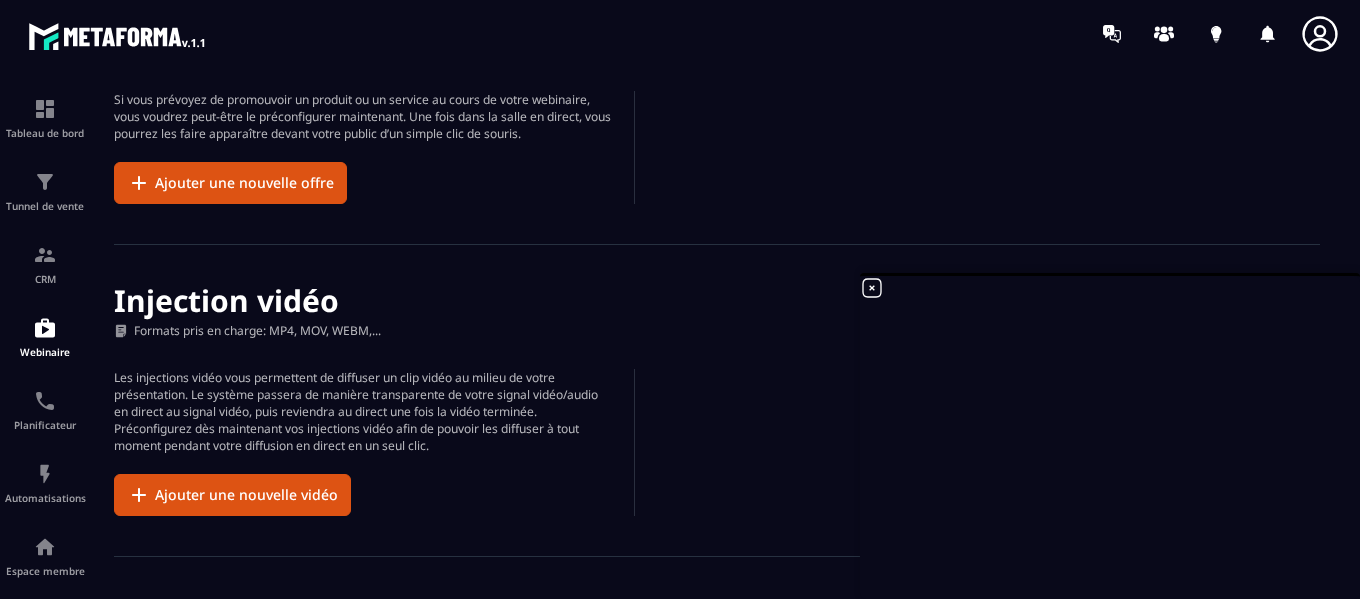 scroll, scrollTop: 0, scrollLeft: 0, axis: both 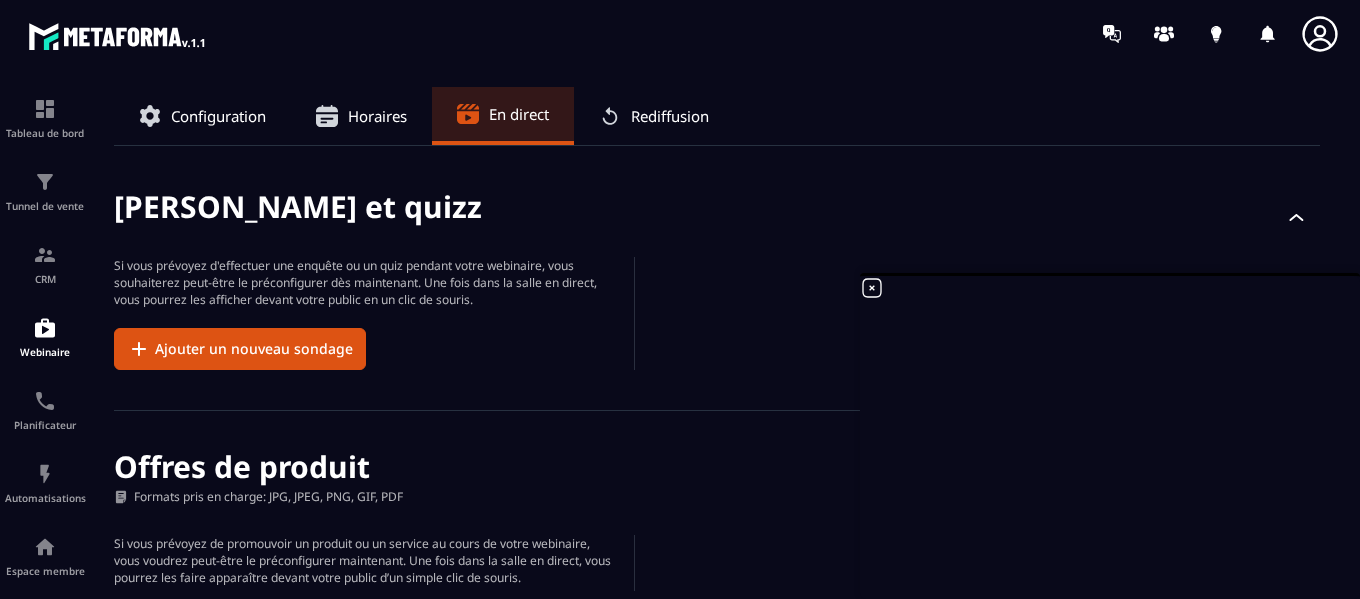 click on "Configuration" at bounding box center [218, 116] 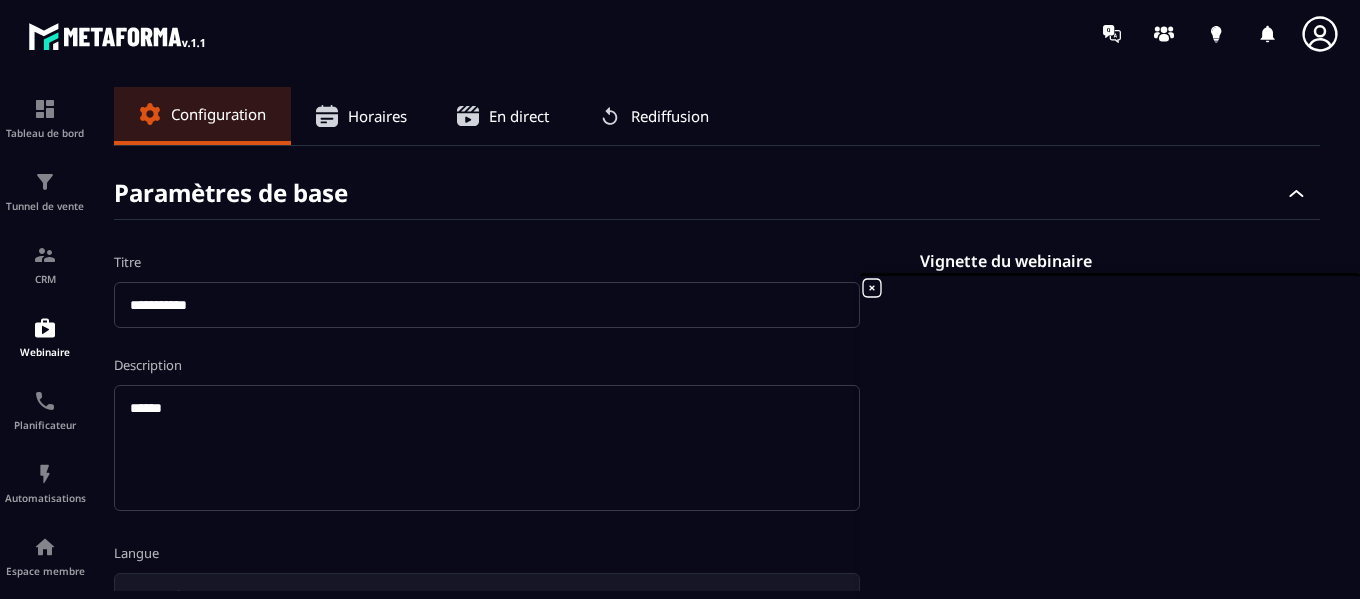 click 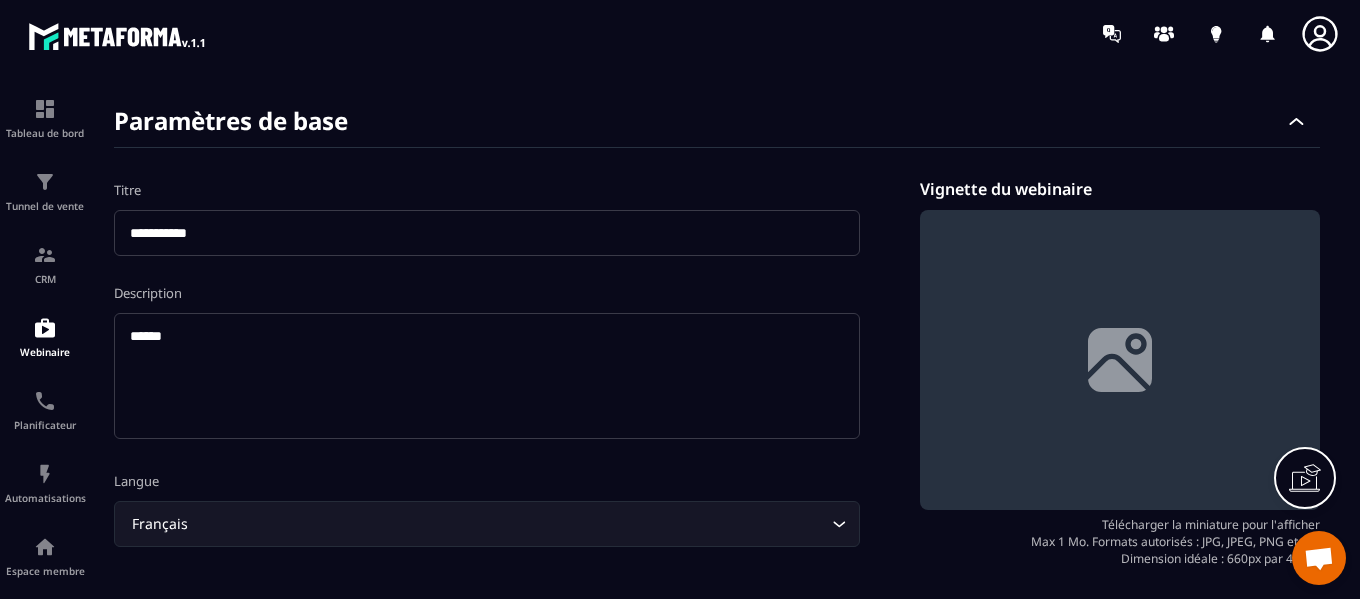 scroll, scrollTop: 0, scrollLeft: 0, axis: both 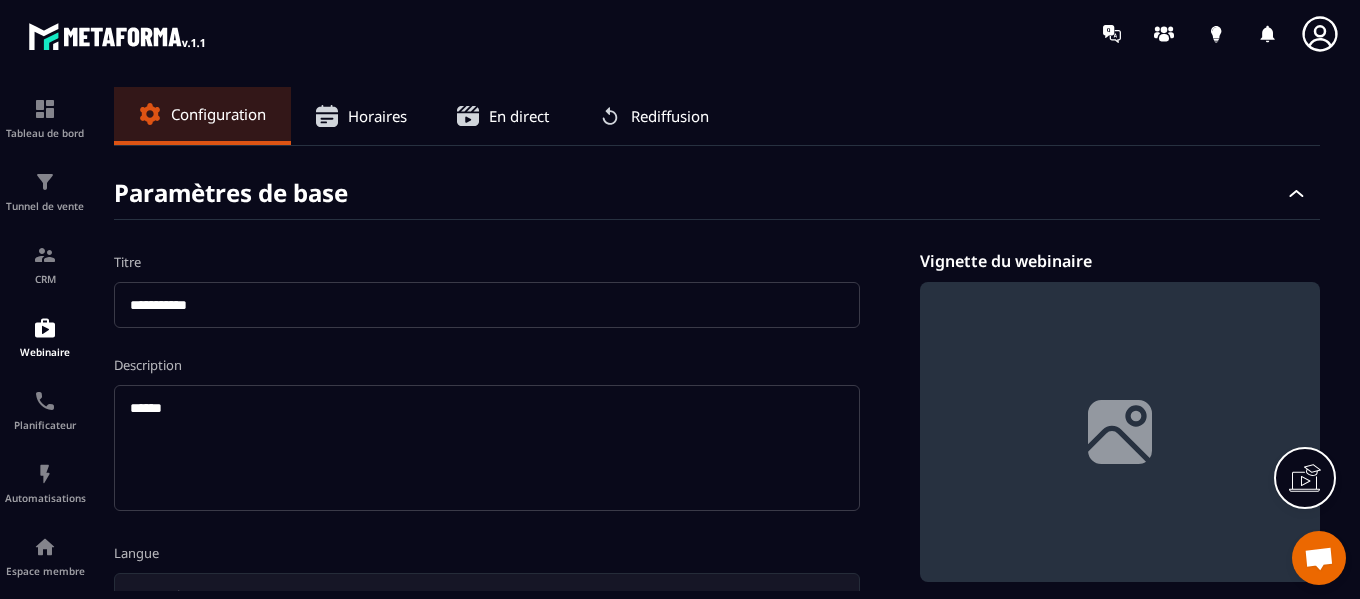 click on "Horaires" at bounding box center [361, 116] 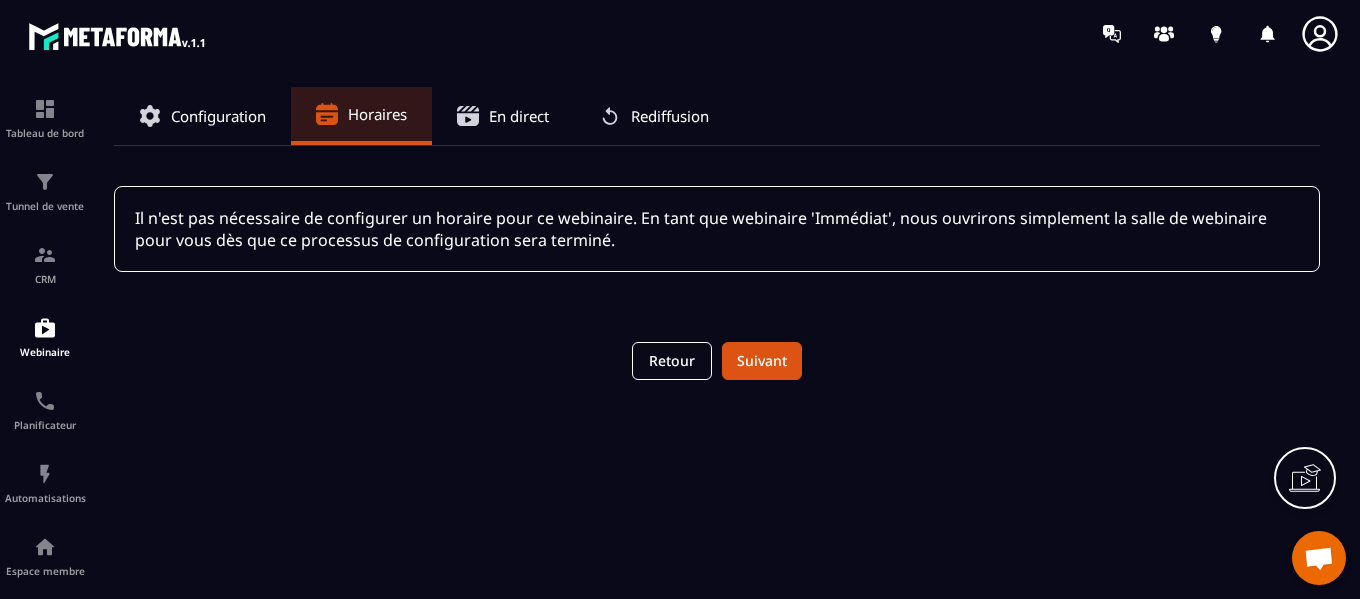 click on "En direct" at bounding box center [519, 116] 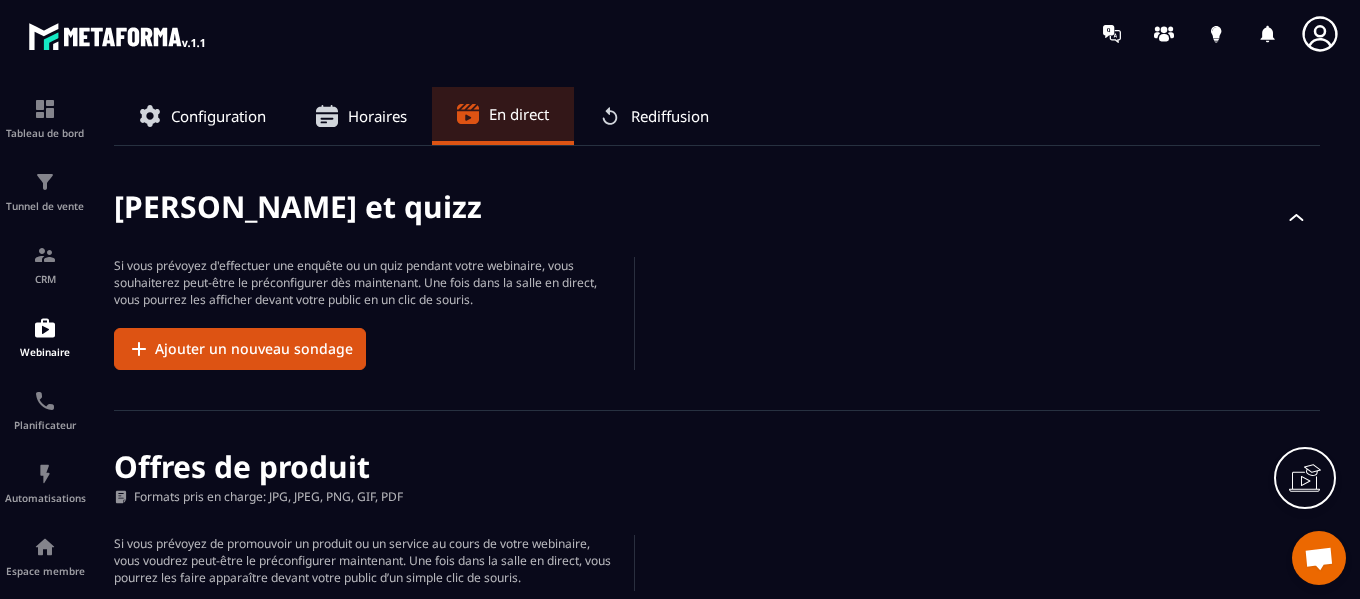 click on "Rediffusion" at bounding box center [670, 116] 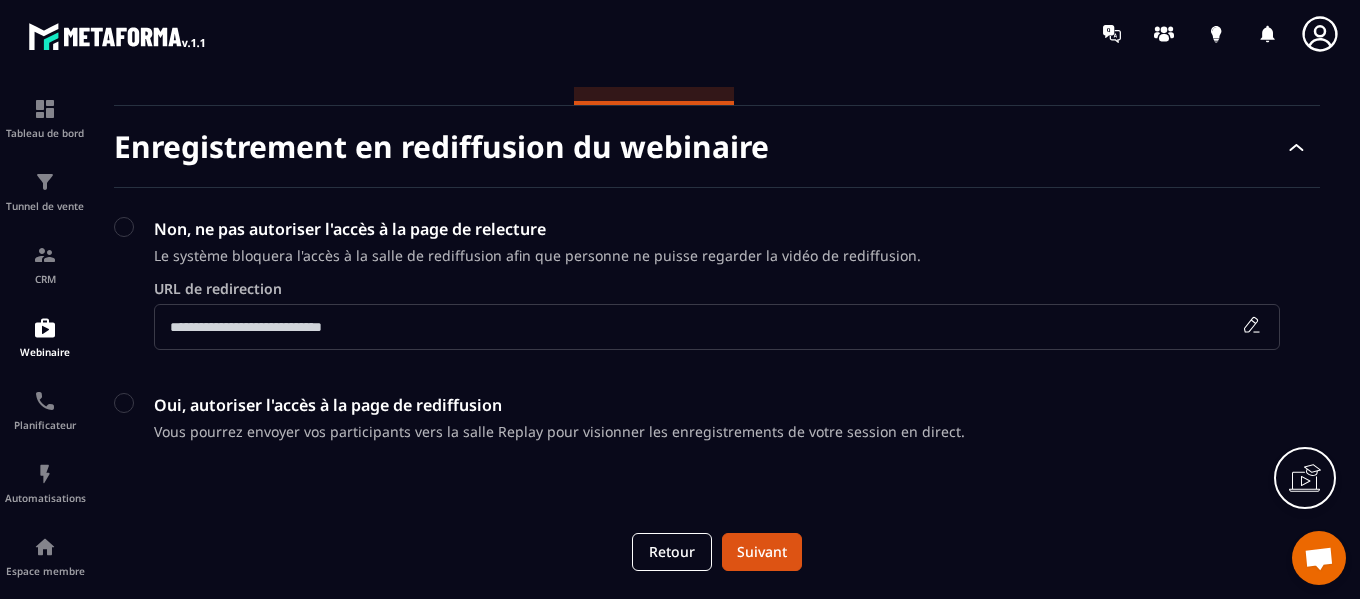 scroll, scrollTop: 0, scrollLeft: 0, axis: both 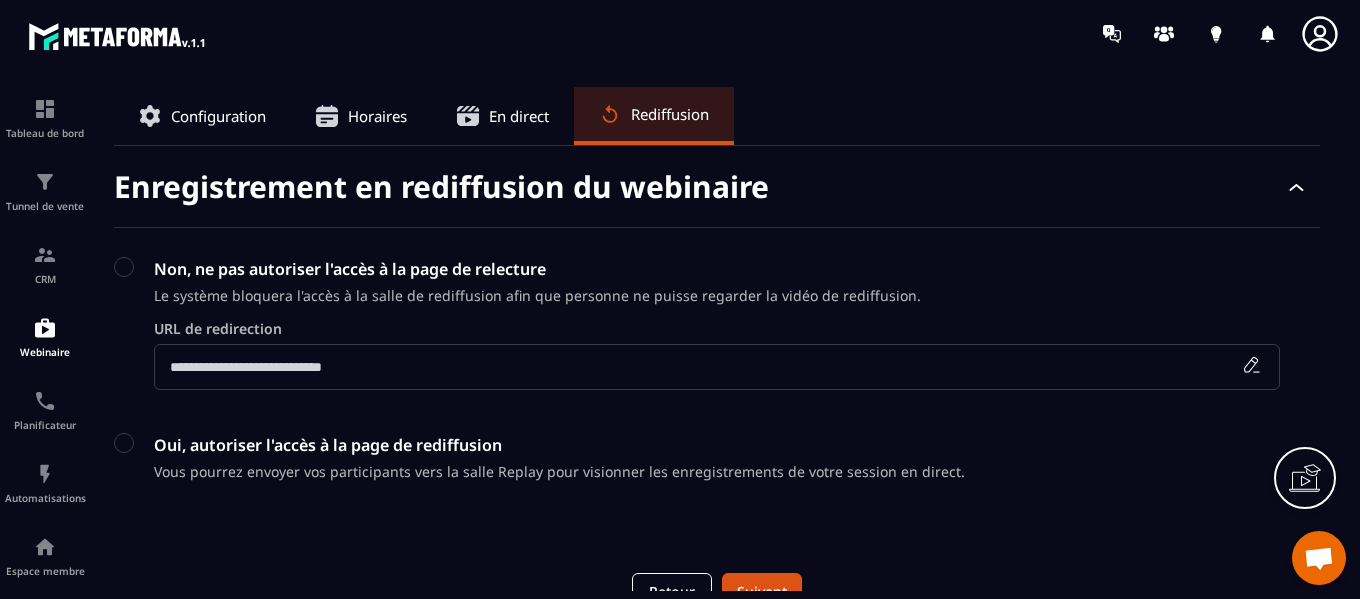 click on "Configuration" at bounding box center [218, 116] 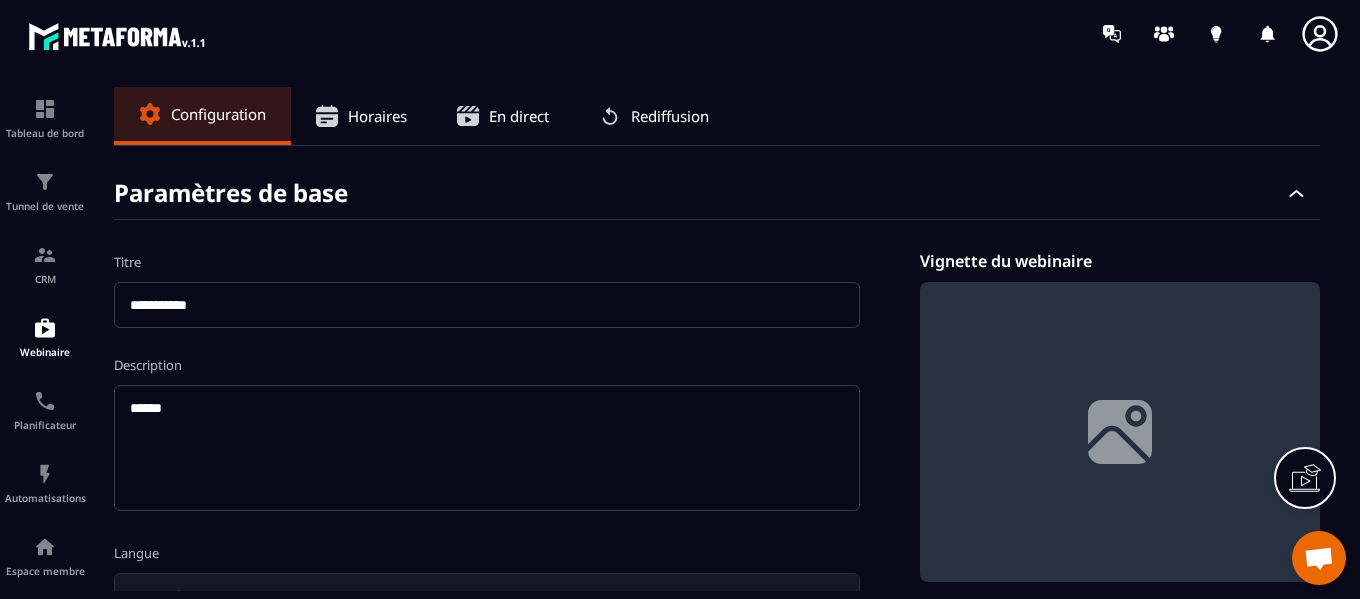 scroll, scrollTop: 566, scrollLeft: 0, axis: vertical 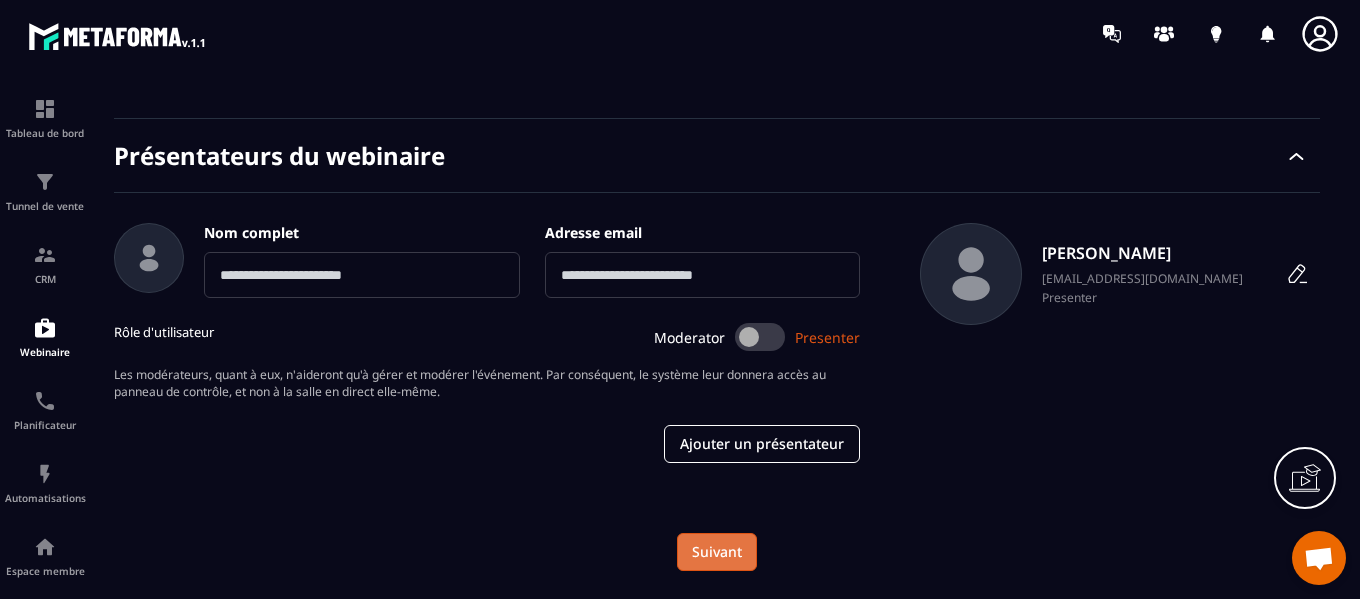 click on "Suivant" at bounding box center (717, 552) 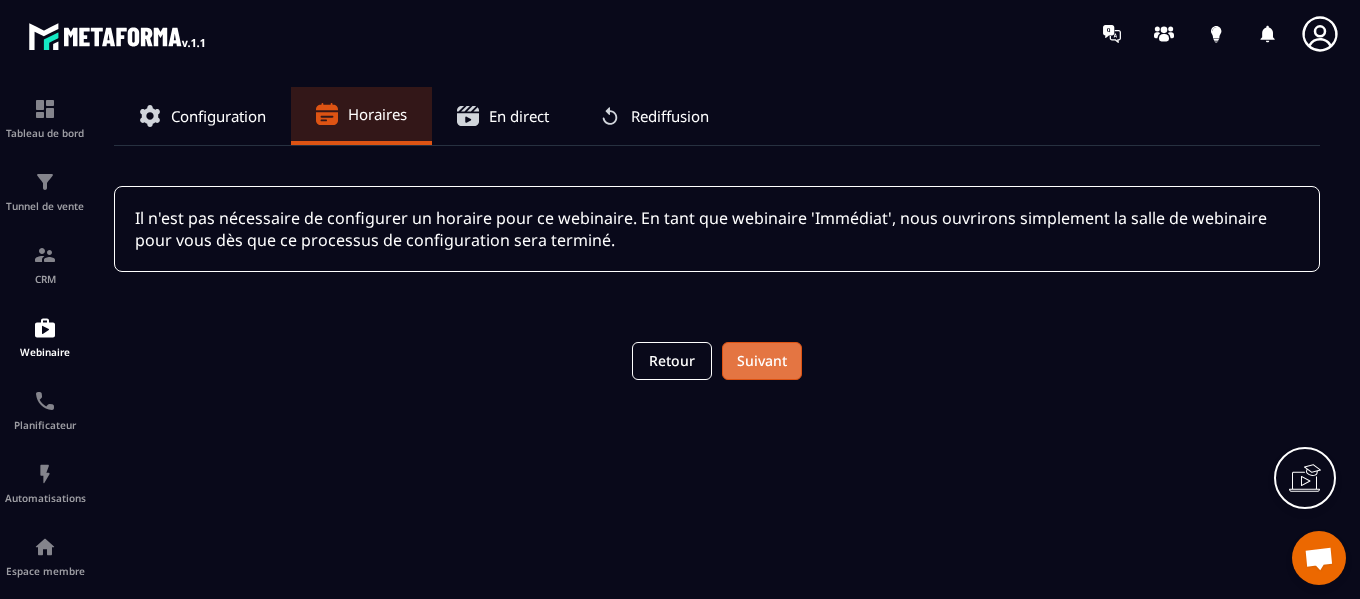 click on "Suivant" at bounding box center (762, 361) 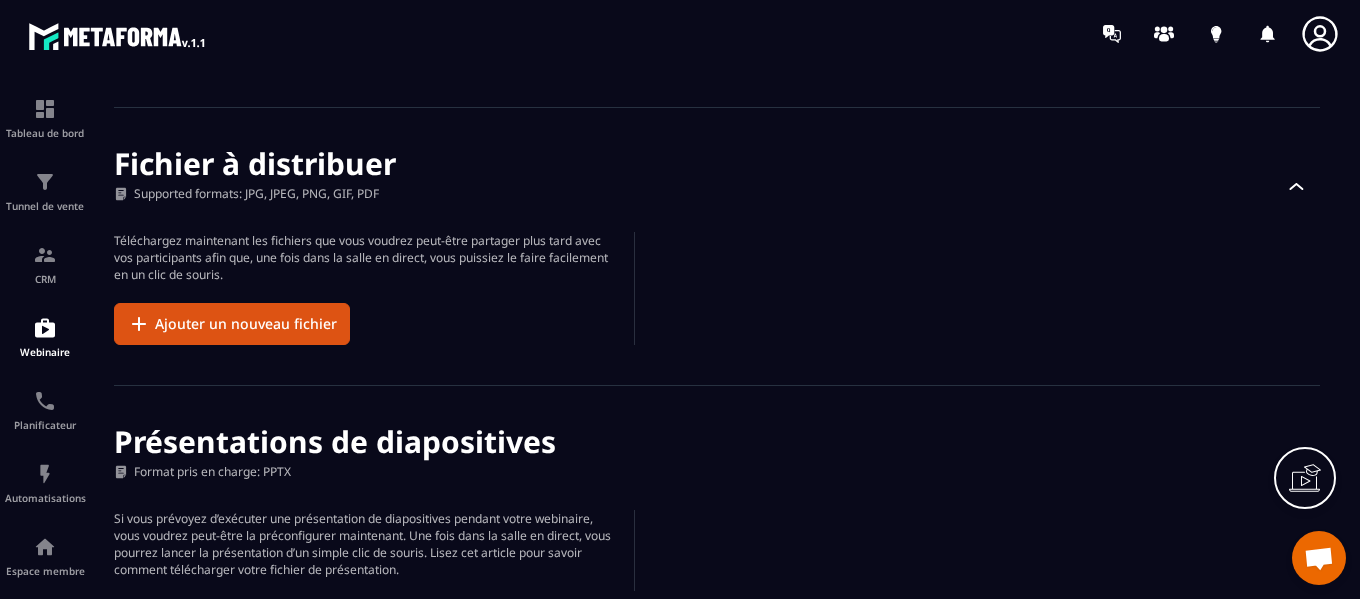 scroll, scrollTop: 1071, scrollLeft: 0, axis: vertical 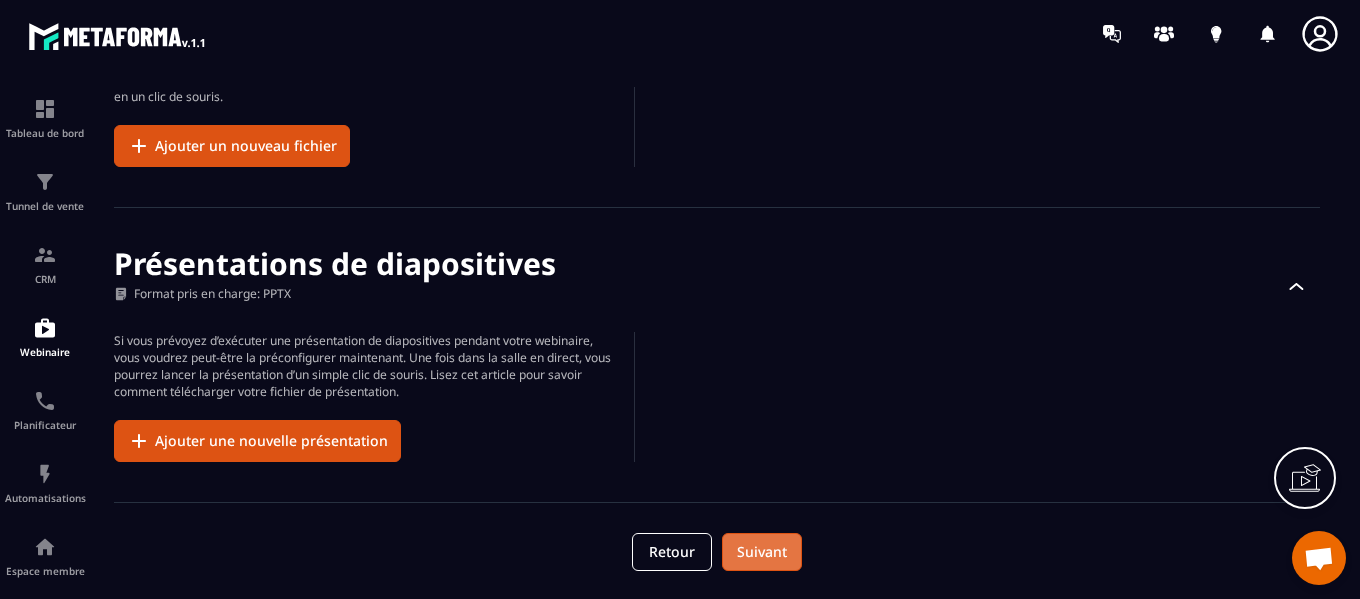 click on "Suivant" at bounding box center (762, 552) 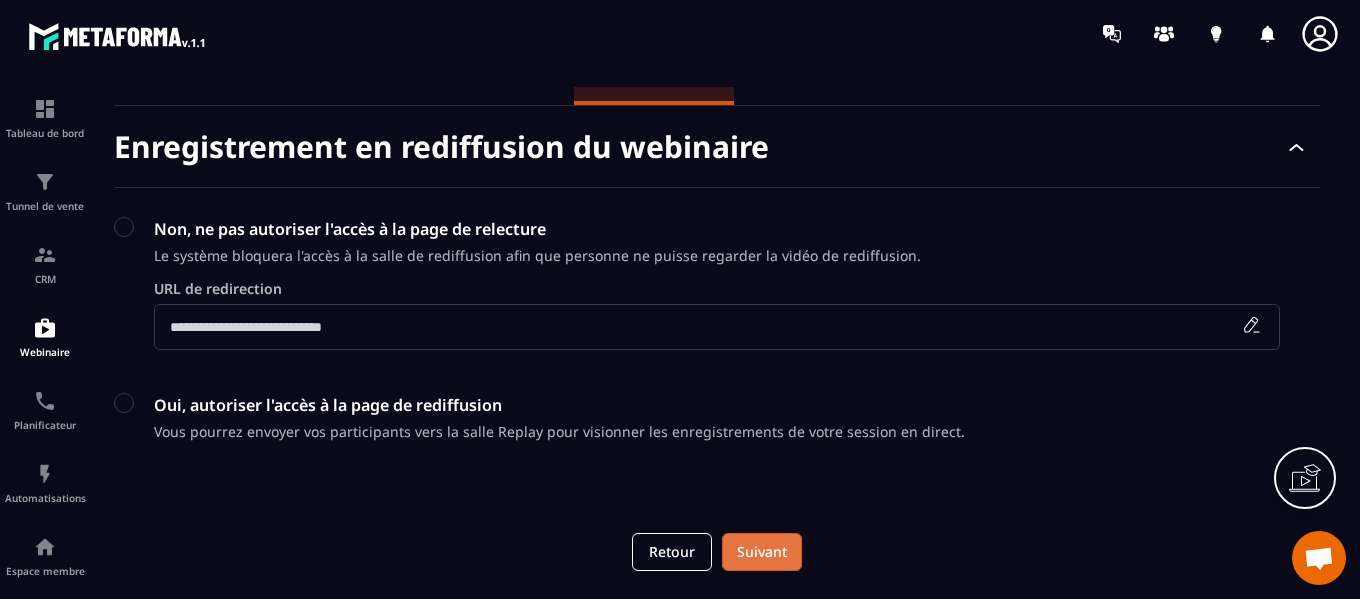 scroll, scrollTop: 40, scrollLeft: 0, axis: vertical 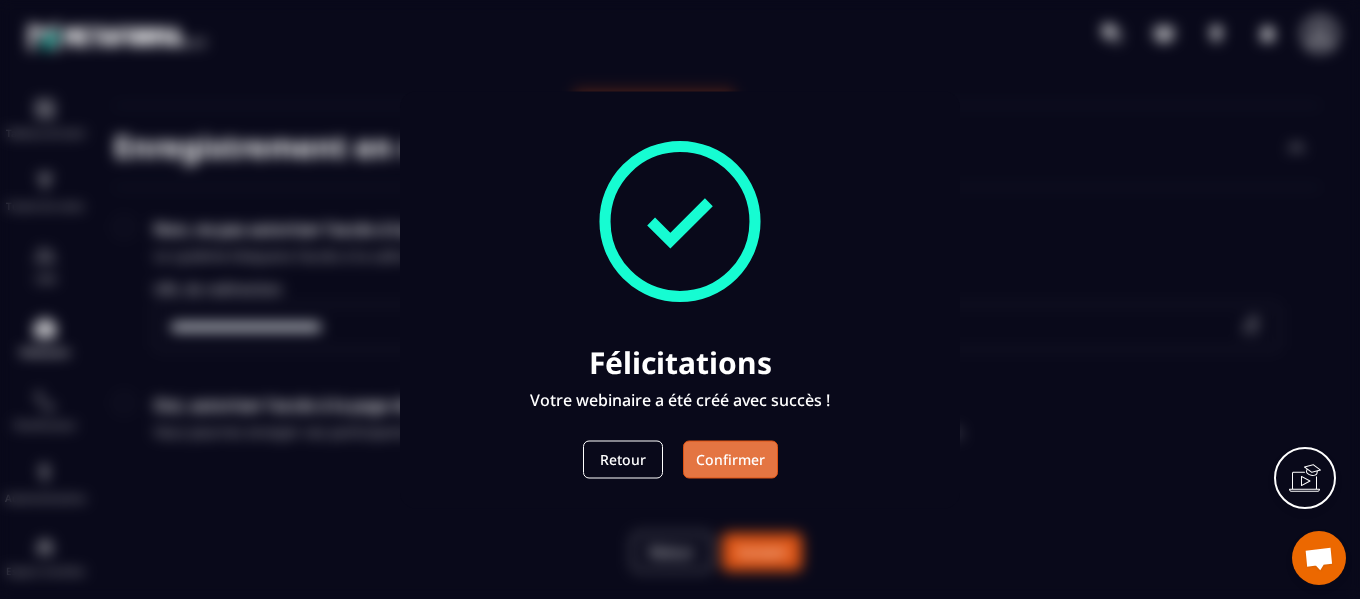 click on "Confirmer" at bounding box center (730, 459) 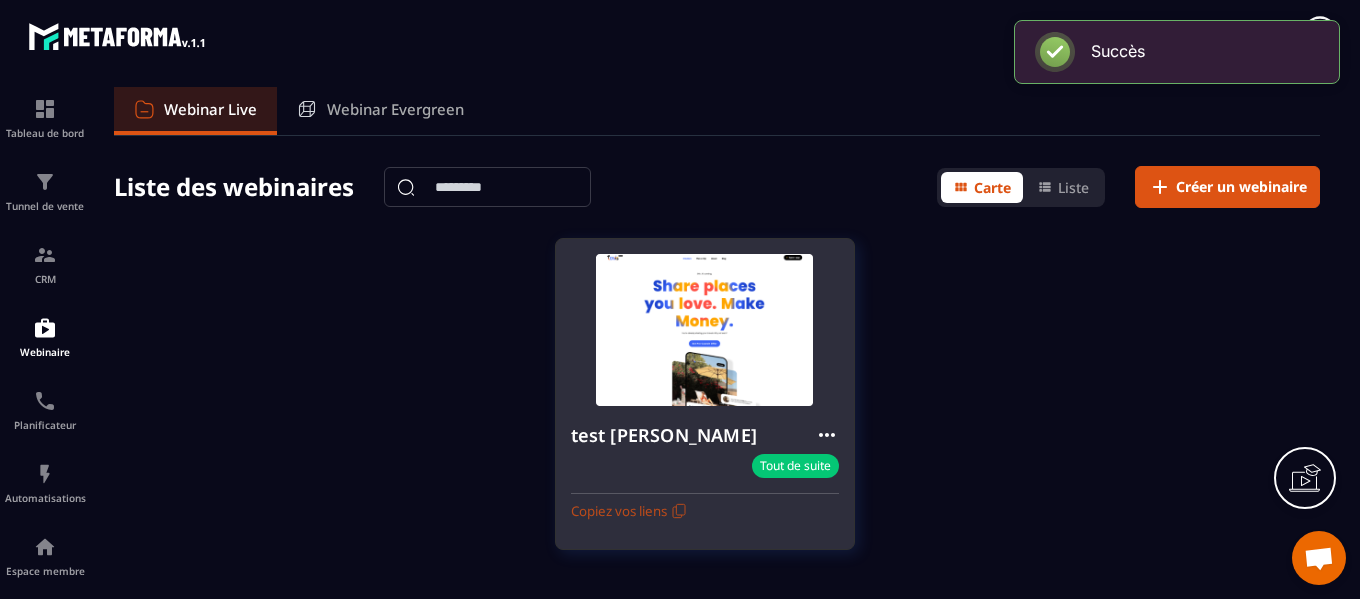 click on "Copiez vos liens" at bounding box center (629, 511) 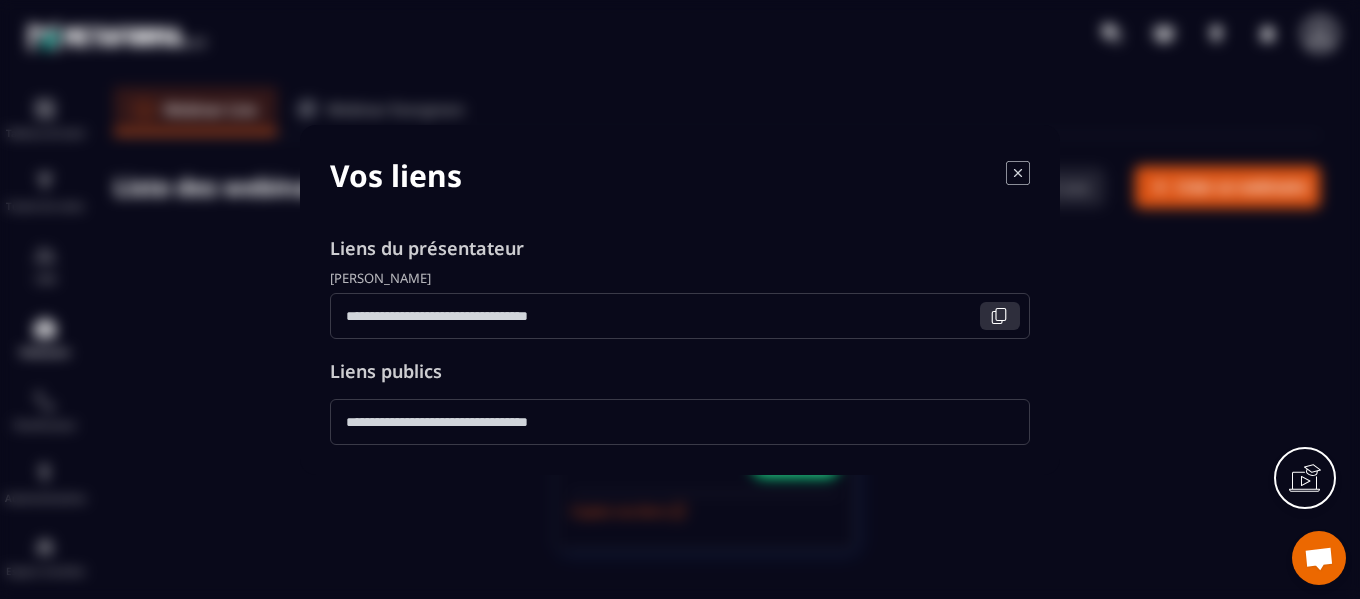 click 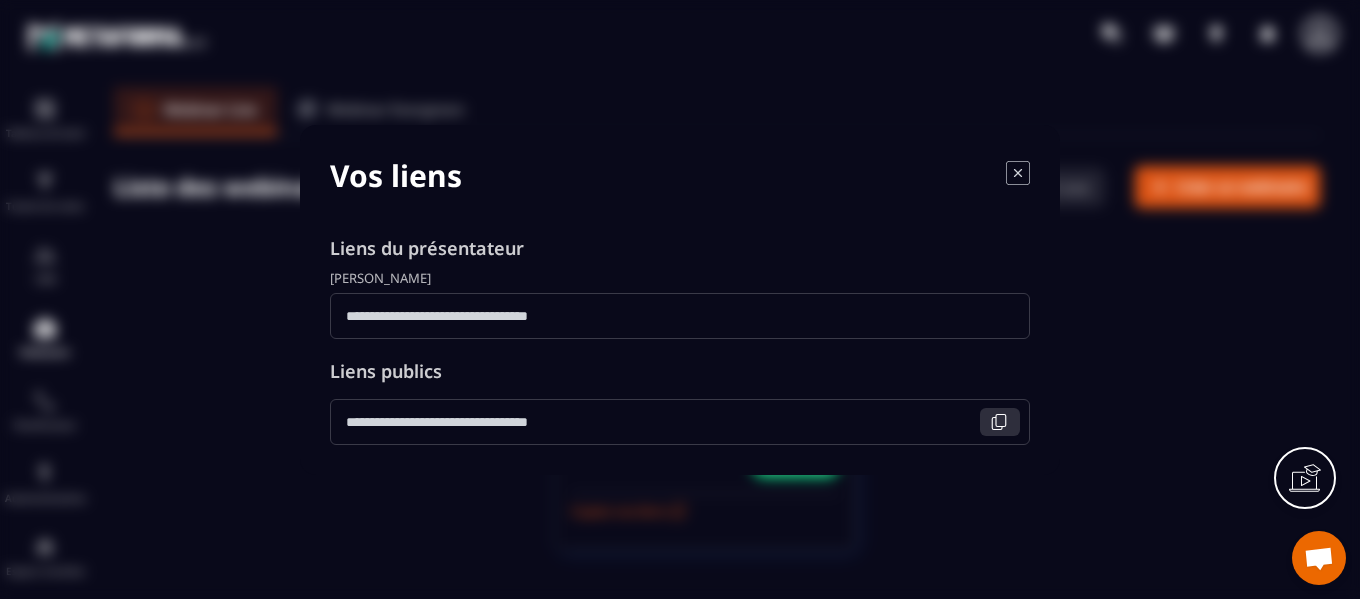 click 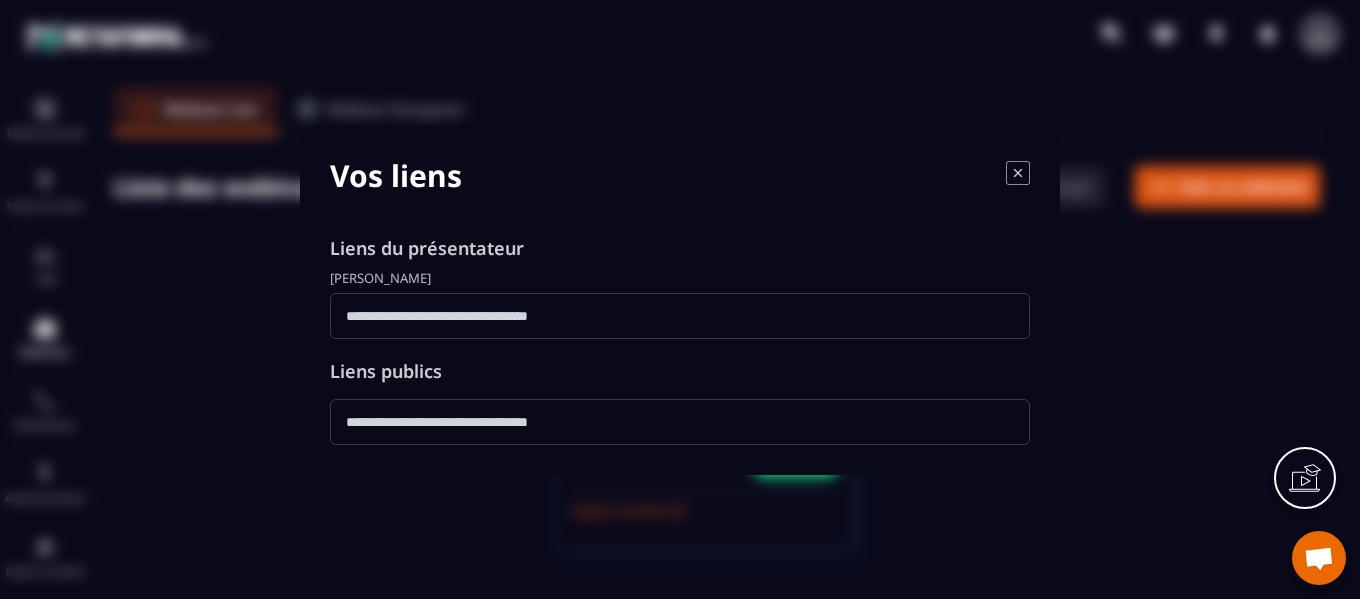 click at bounding box center [680, 299] 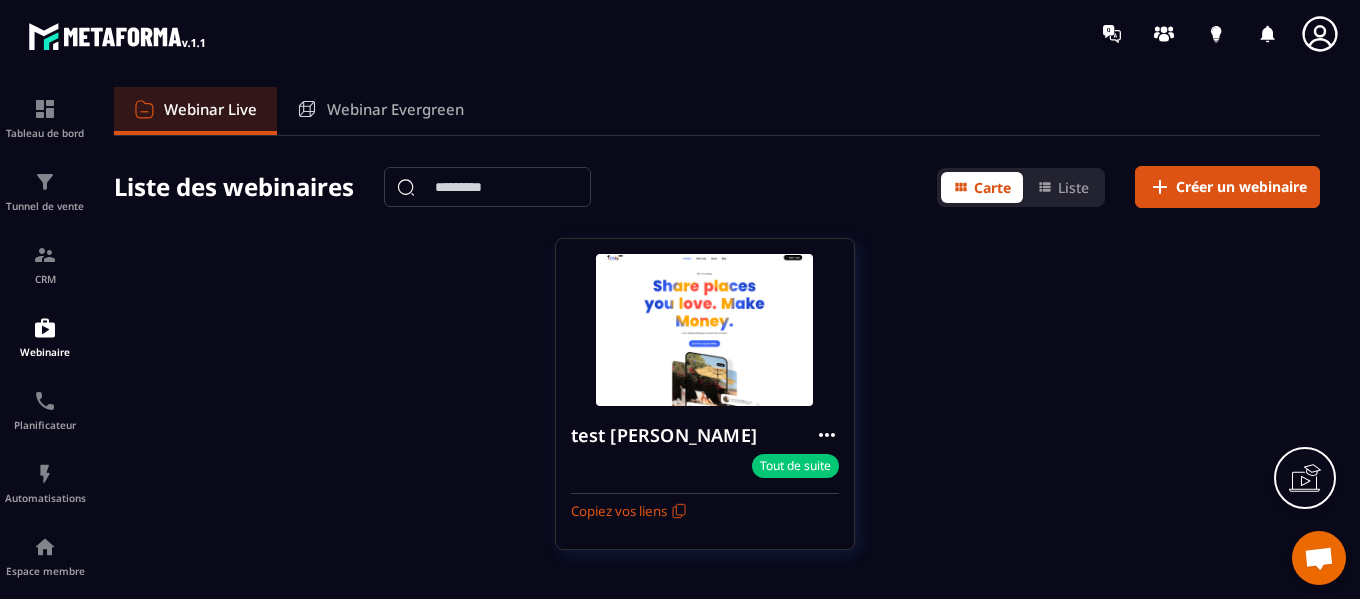 click 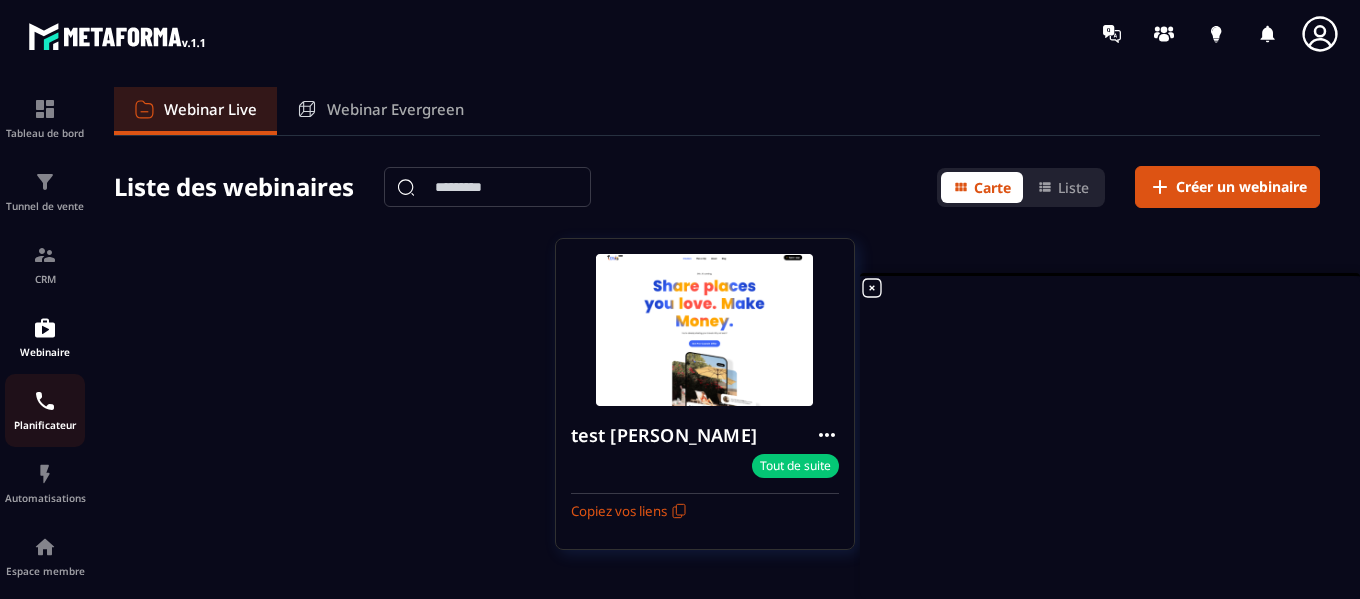 click on "Planificateur" at bounding box center [45, 410] 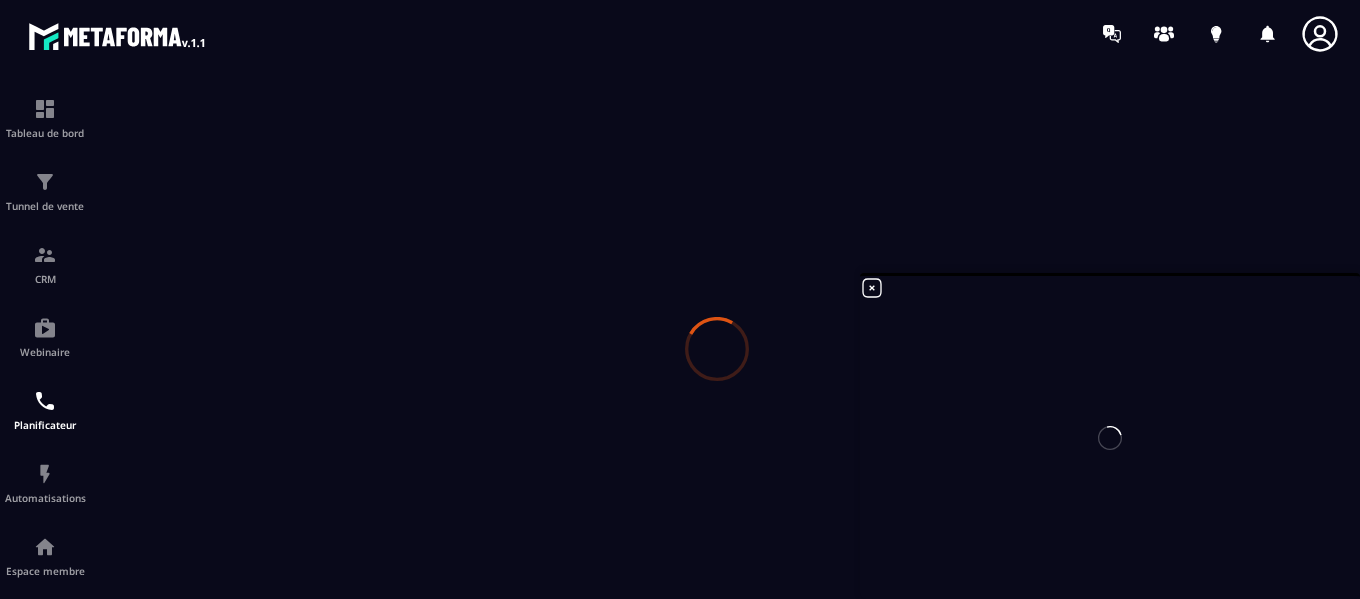 scroll, scrollTop: 0, scrollLeft: 0, axis: both 